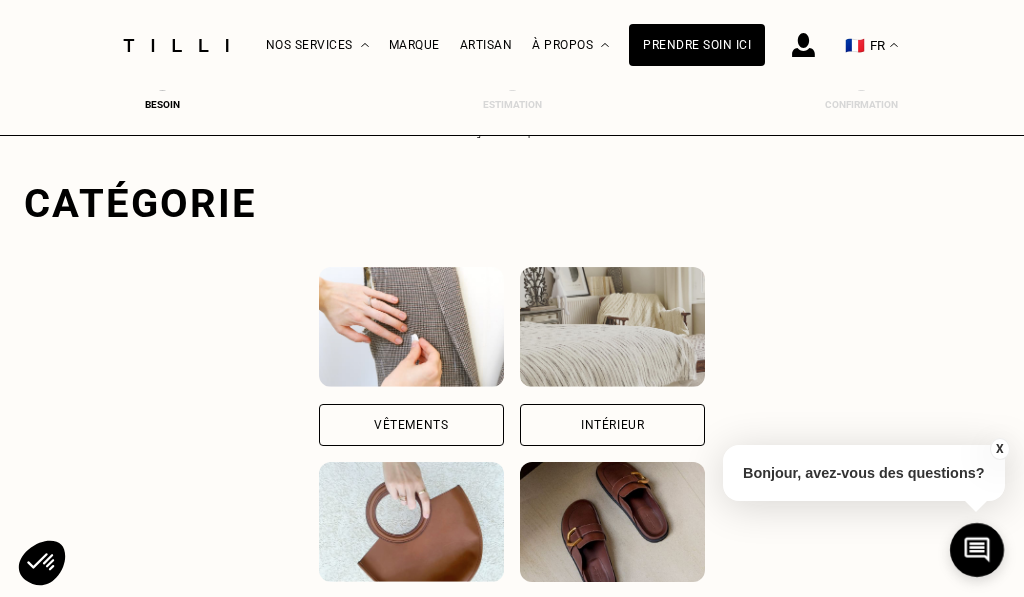 scroll, scrollTop: 107, scrollLeft: 0, axis: vertical 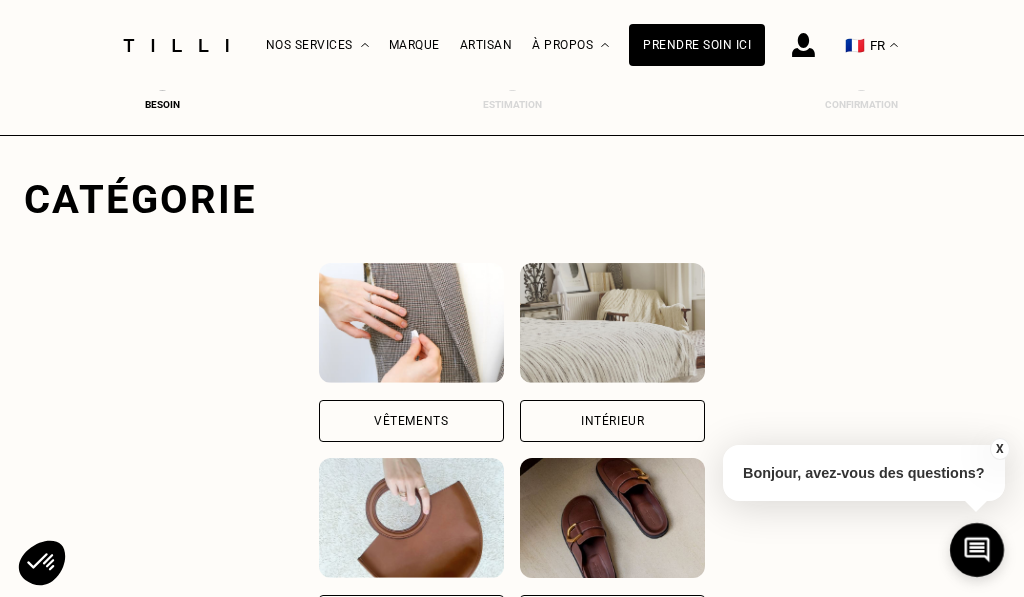 click on "Intérieur" at bounding box center (612, 421) 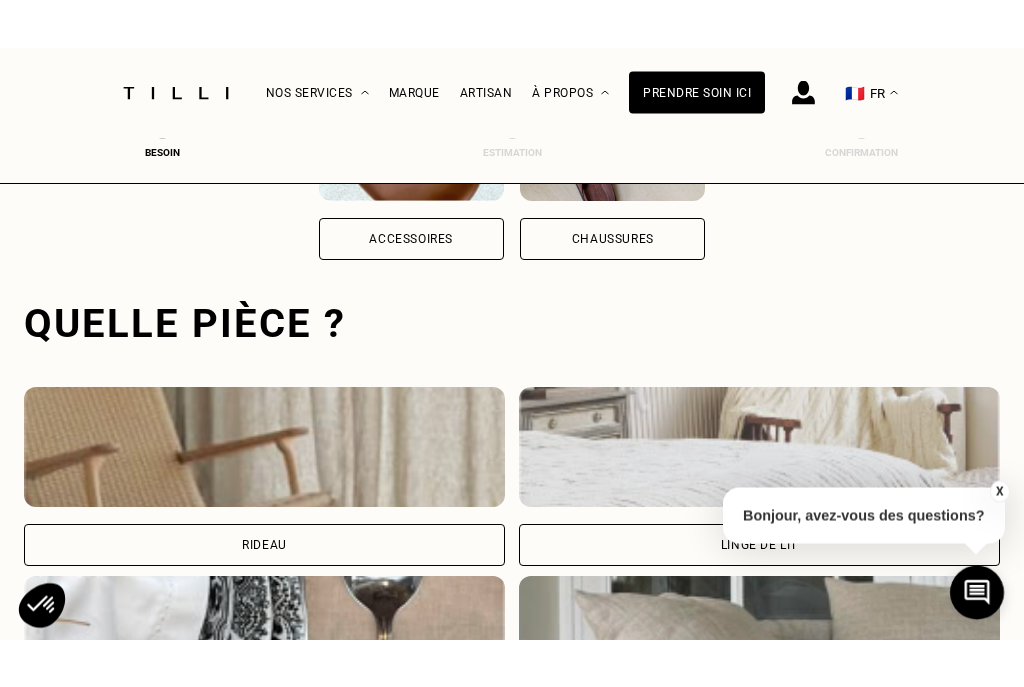 scroll, scrollTop: 617, scrollLeft: 0, axis: vertical 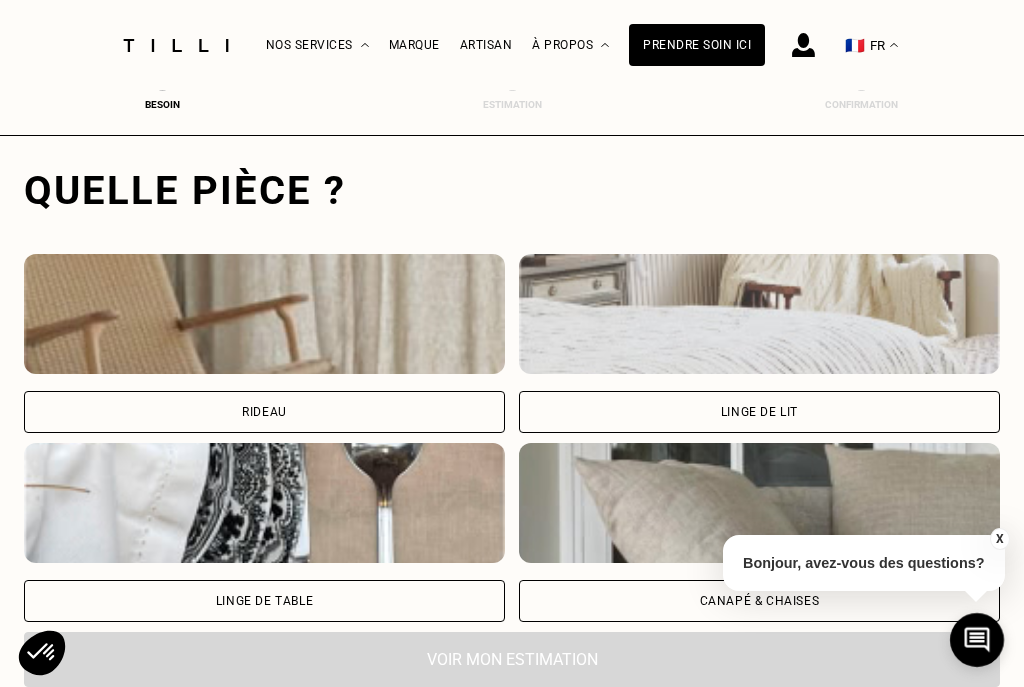 click on "Rideau" at bounding box center [264, 412] 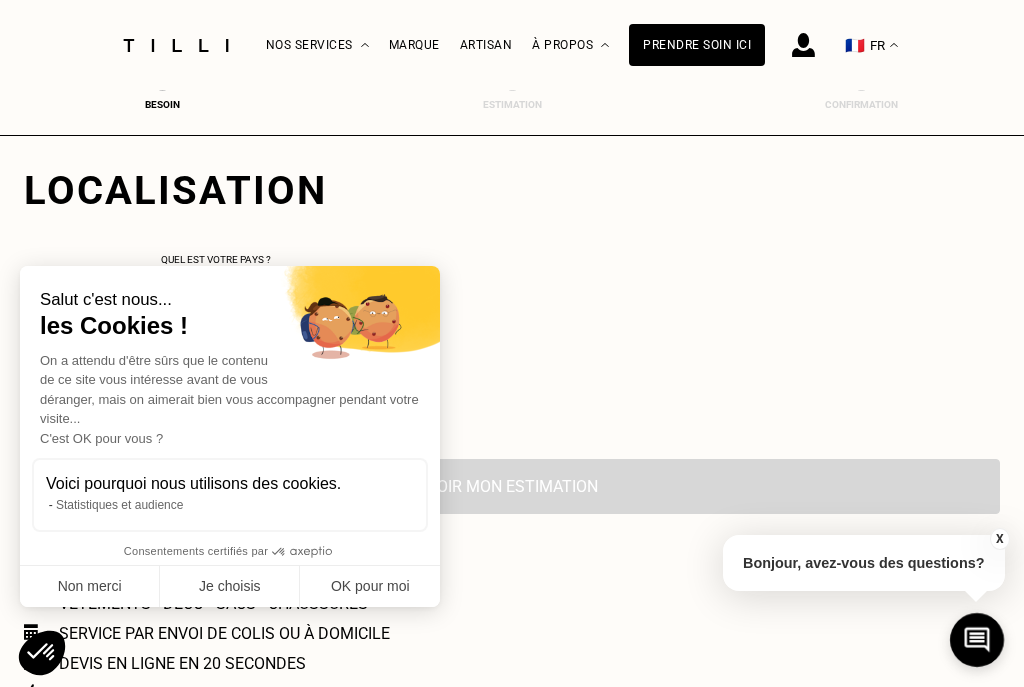 scroll, scrollTop: 1113, scrollLeft: 0, axis: vertical 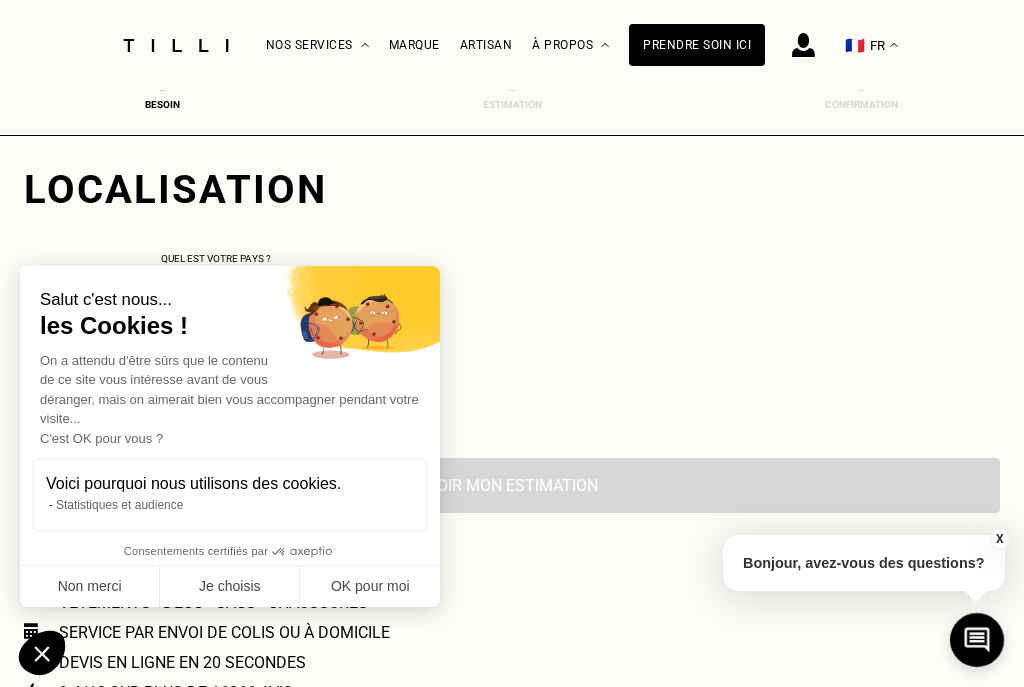 click on "Non merci" at bounding box center (90, 587) 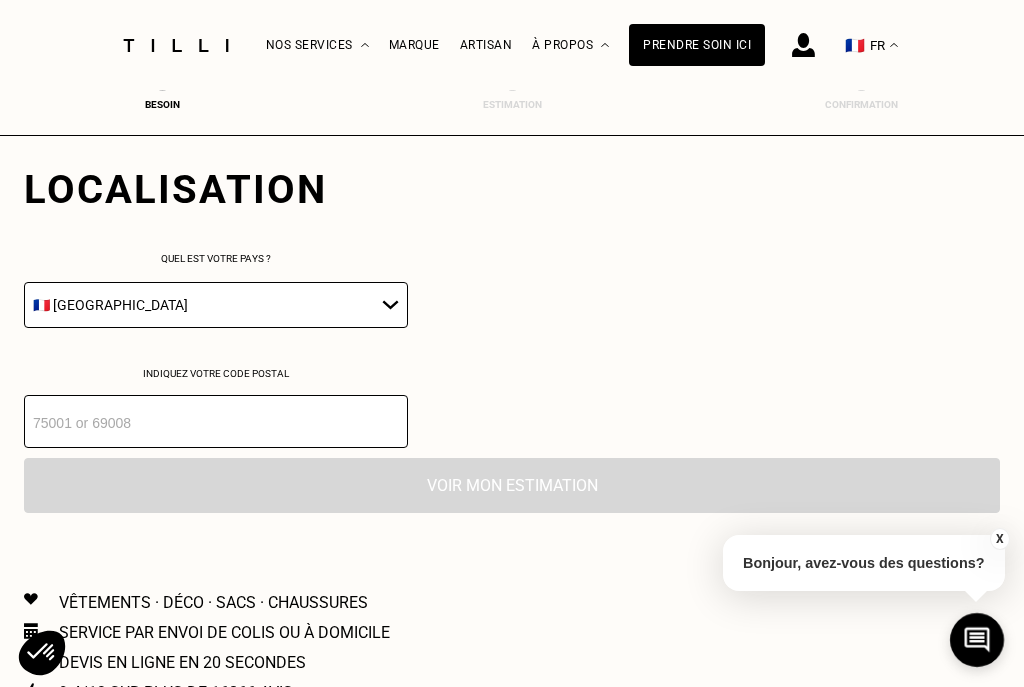 click at bounding box center (216, 421) 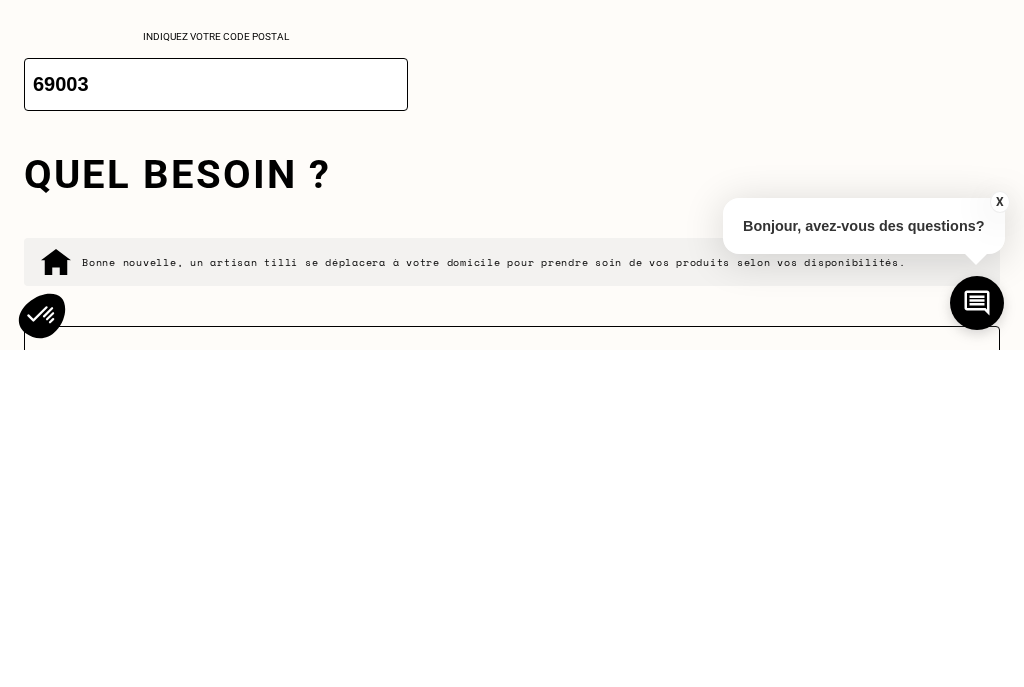 scroll, scrollTop: 1450, scrollLeft: 0, axis: vertical 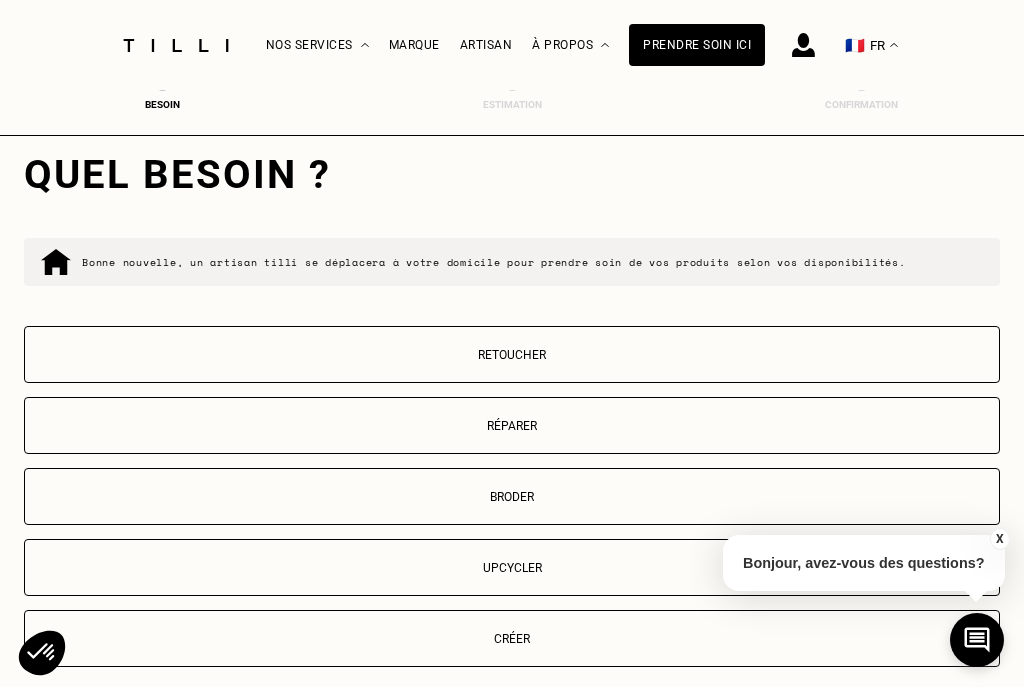 type on "69003" 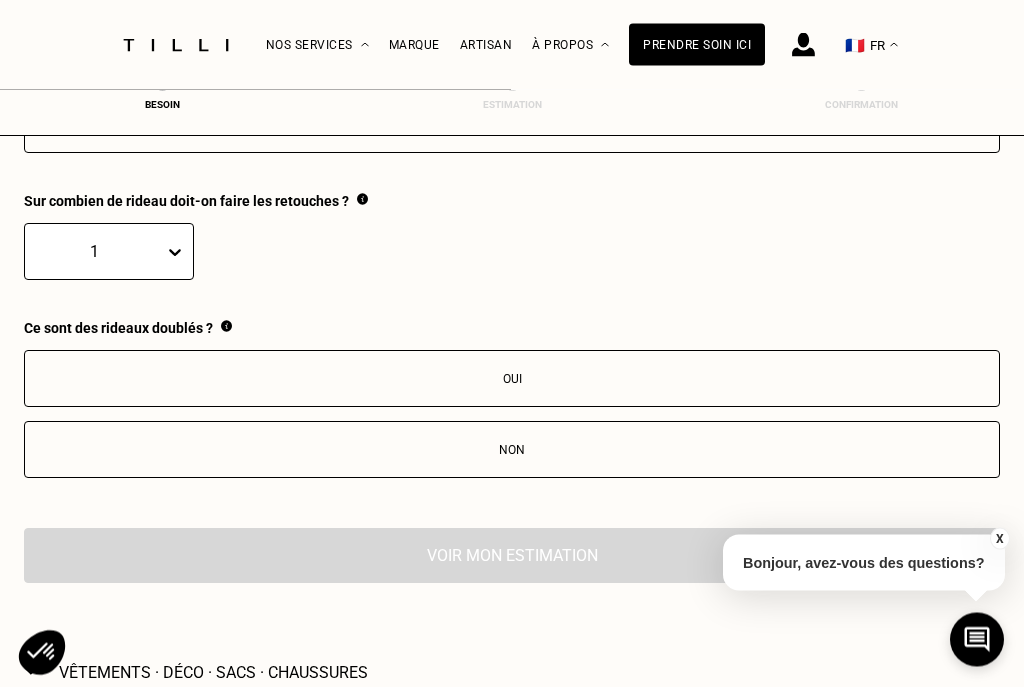 scroll, scrollTop: 2047, scrollLeft: 0, axis: vertical 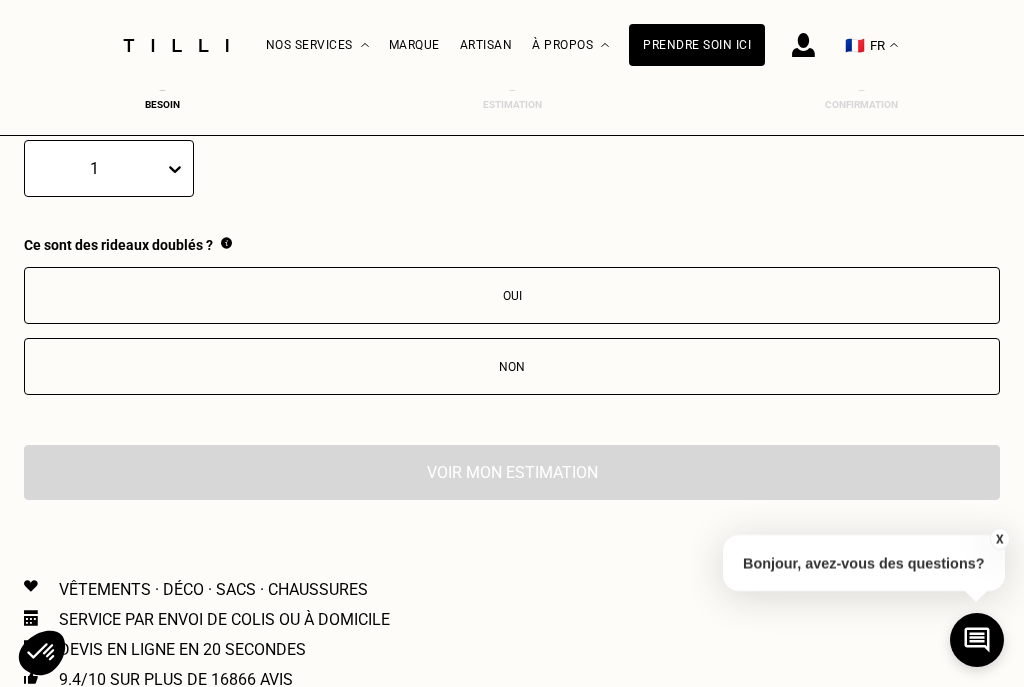 click on "Non" at bounding box center [512, 367] 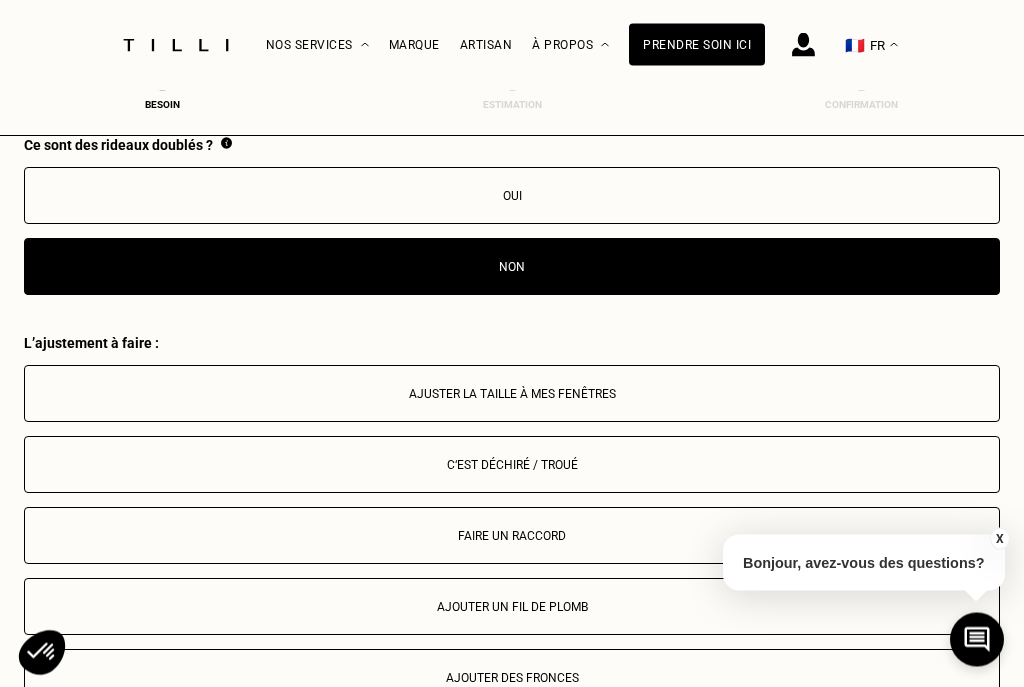 scroll, scrollTop: 2374, scrollLeft: 0, axis: vertical 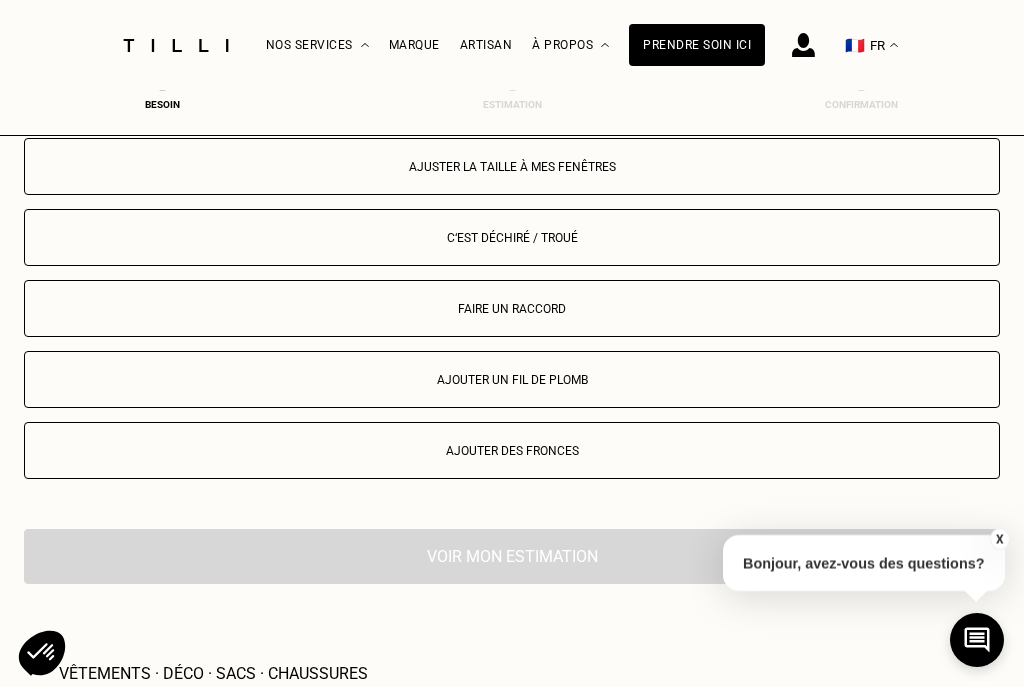 click on "Ajuster la taille à mes fenêtres" at bounding box center (512, 167) 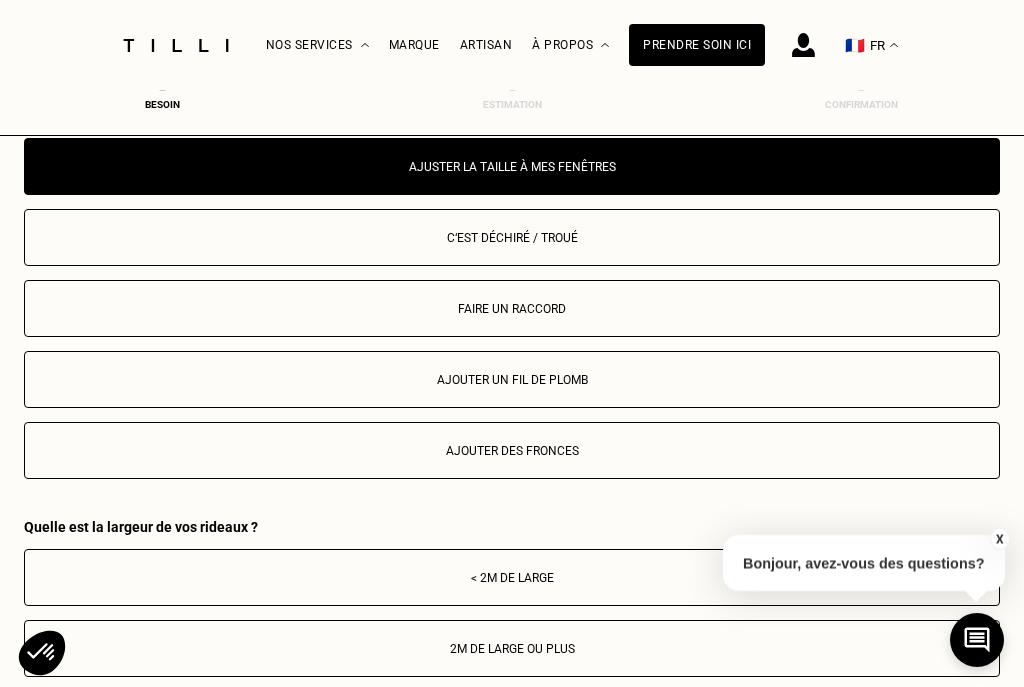 click on "< 2m de large" at bounding box center [512, 578] 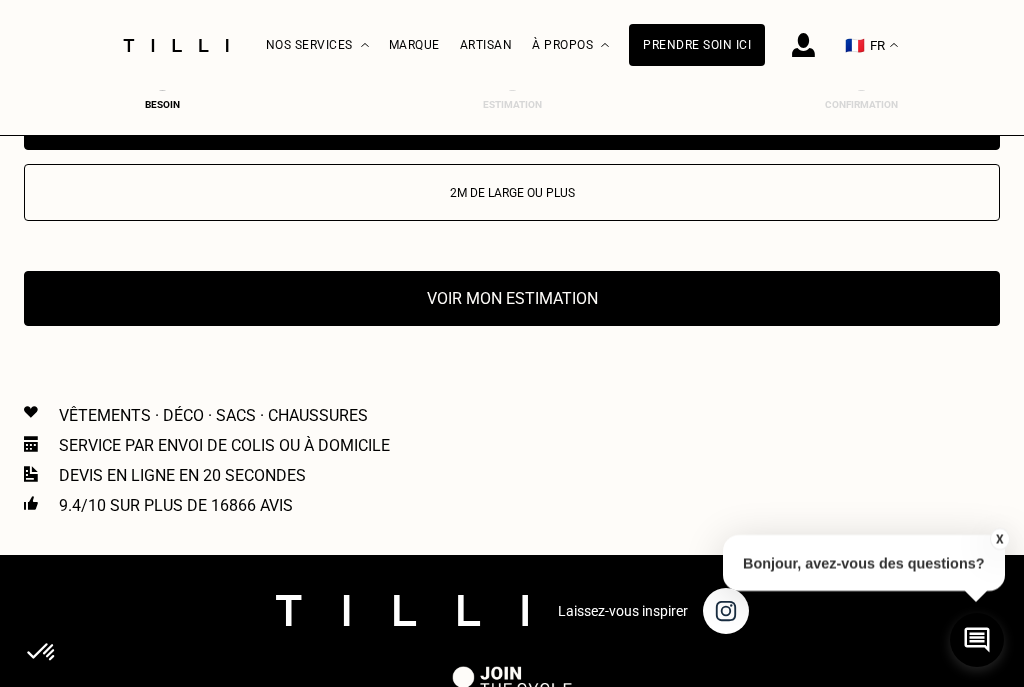 scroll, scrollTop: 2829, scrollLeft: 0, axis: vertical 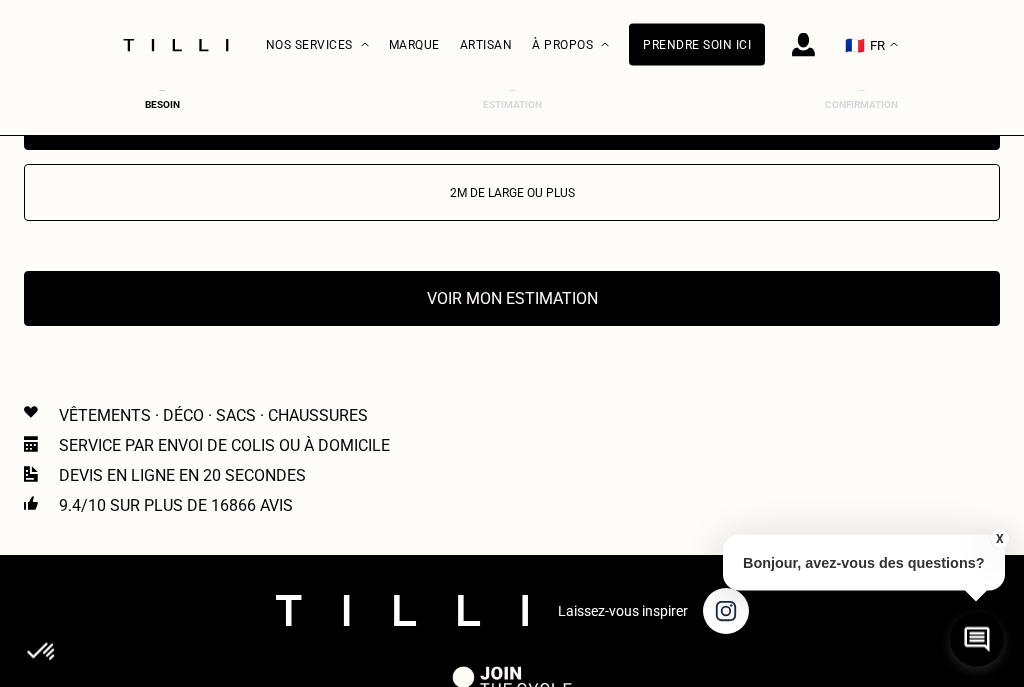 click on "Voir mon estimation" at bounding box center (512, 299) 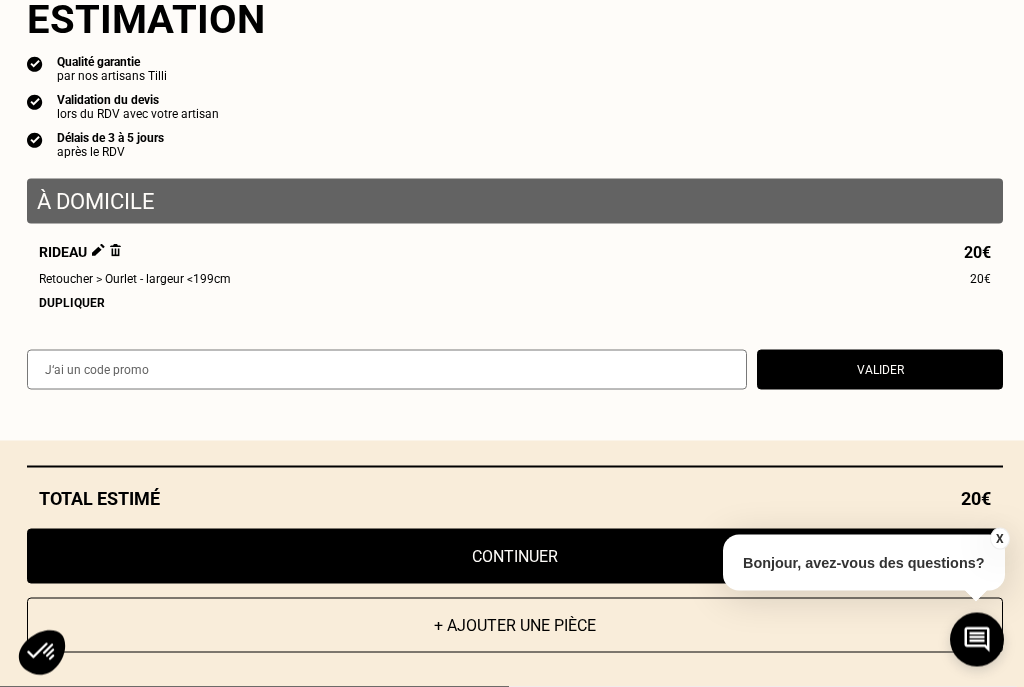 scroll, scrollTop: 3293, scrollLeft: 0, axis: vertical 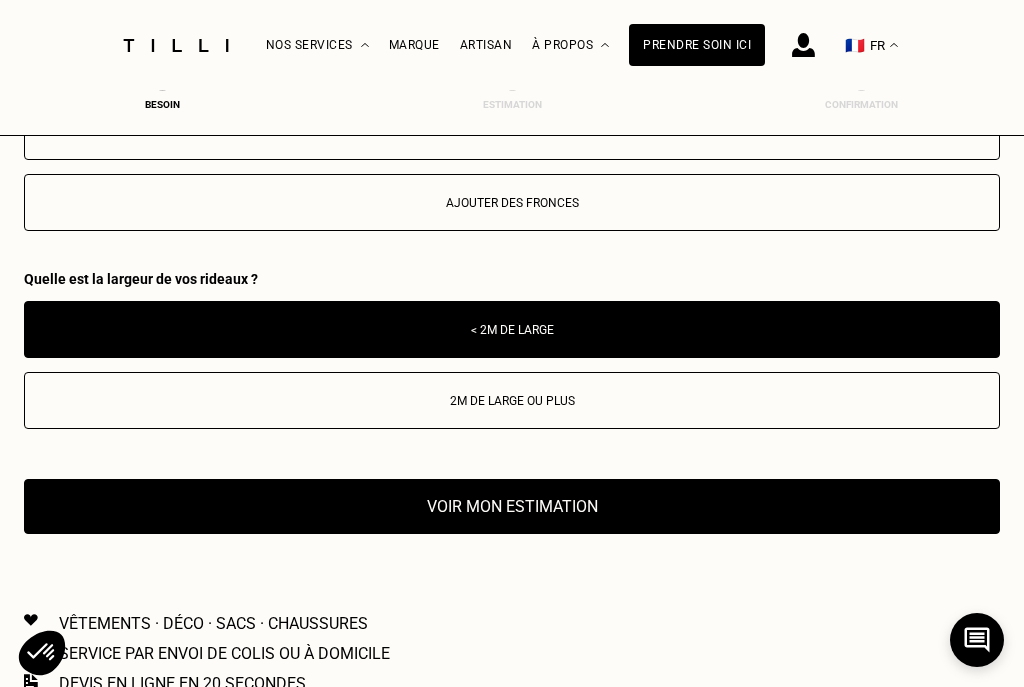 click on "Voir mon estimation" at bounding box center [512, 506] 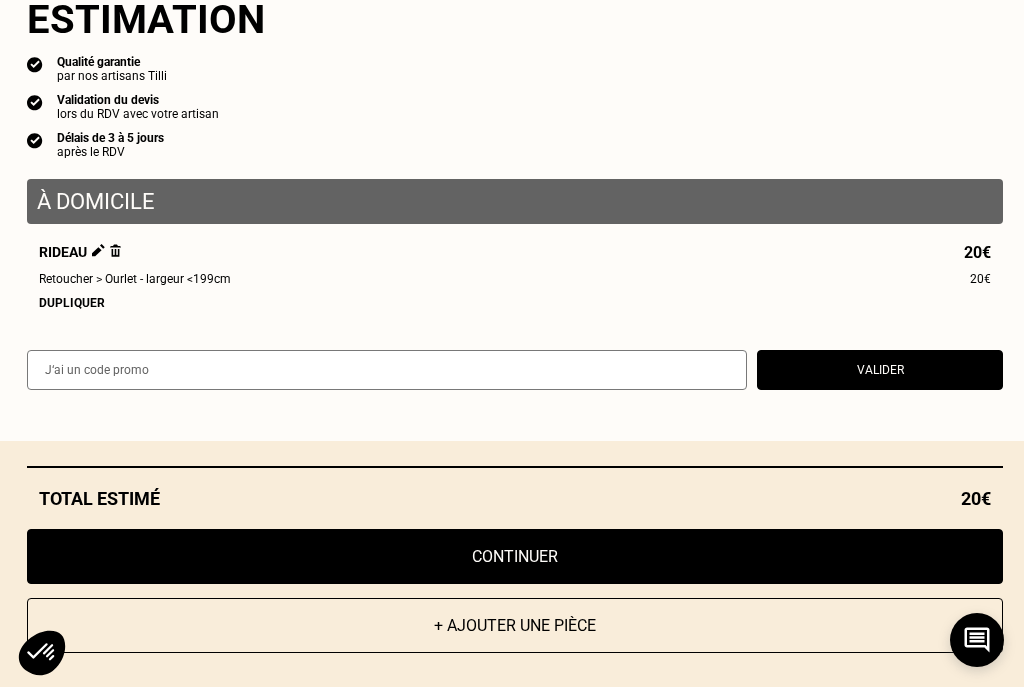 click on "Continuer" at bounding box center [515, 556] 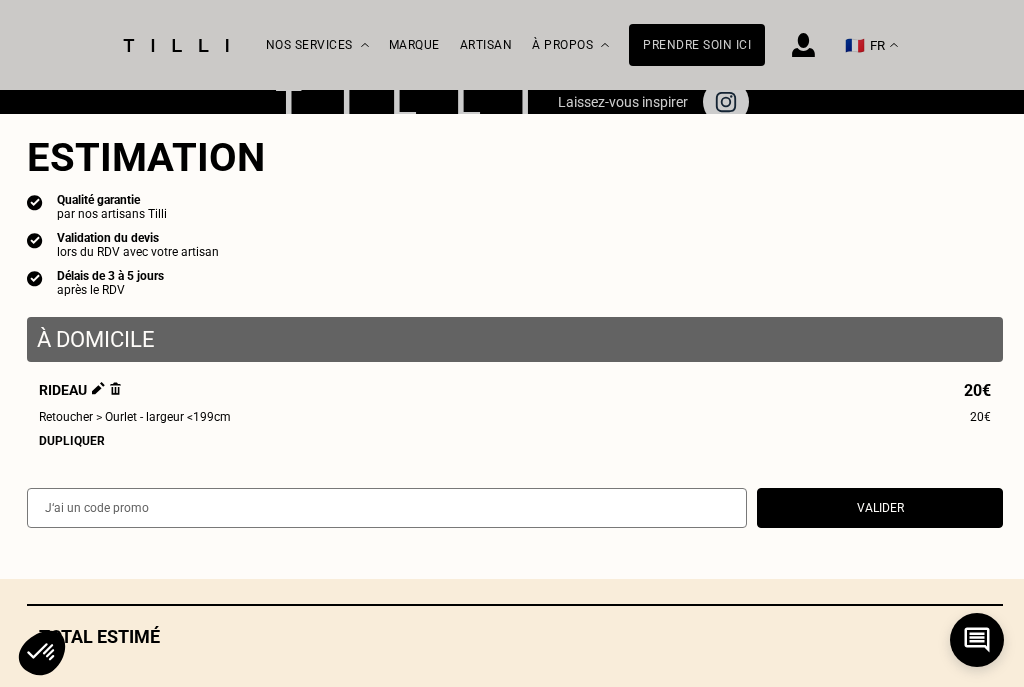 scroll, scrollTop: 961, scrollLeft: 0, axis: vertical 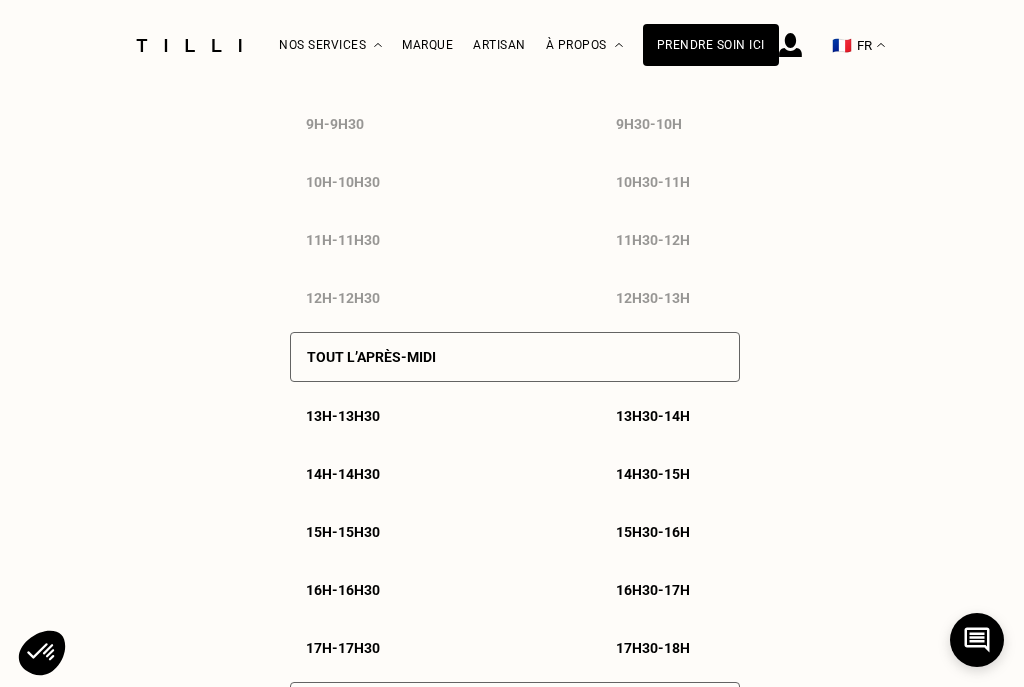 select on "FR" 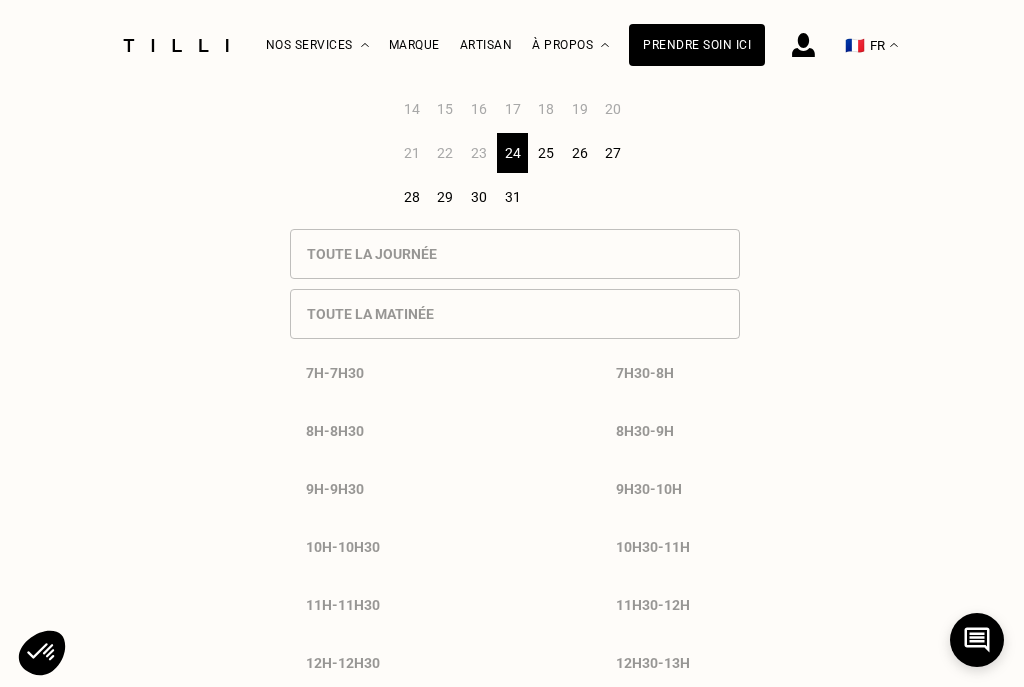 scroll, scrollTop: 911, scrollLeft: 0, axis: vertical 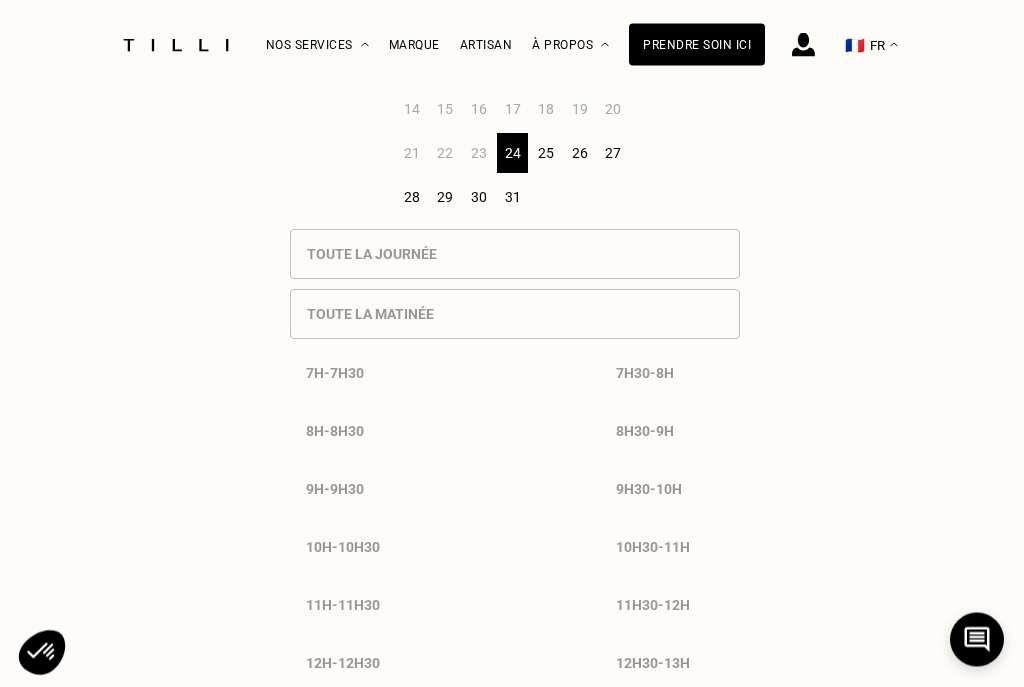 click on "25" at bounding box center (546, 154) 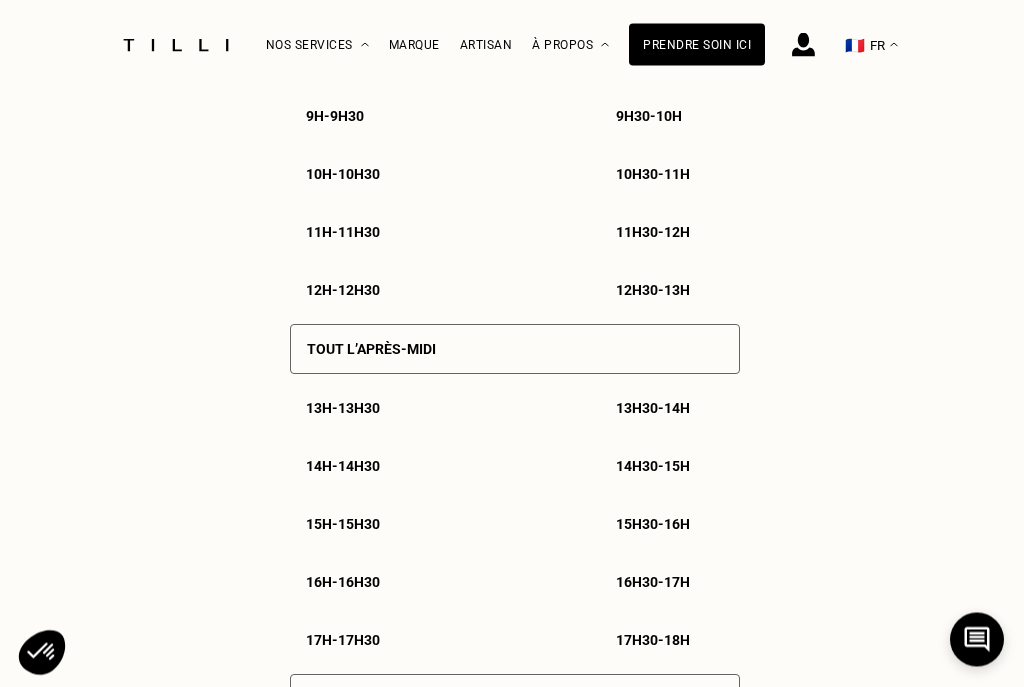 scroll, scrollTop: 1374, scrollLeft: 0, axis: vertical 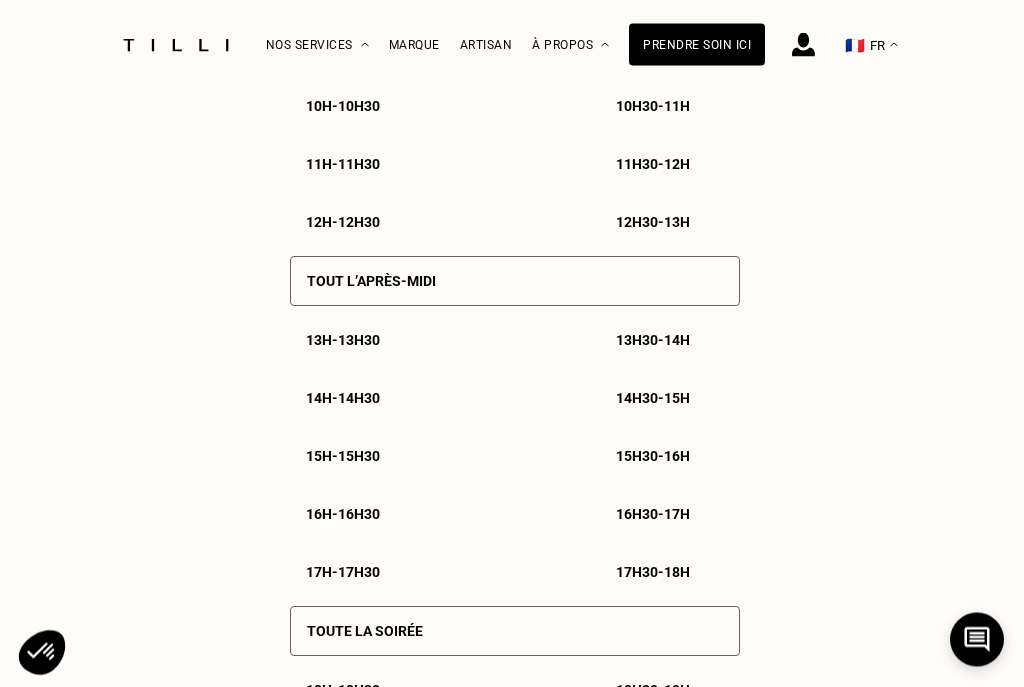 click on "16h  -  16h30" at bounding box center [343, 515] 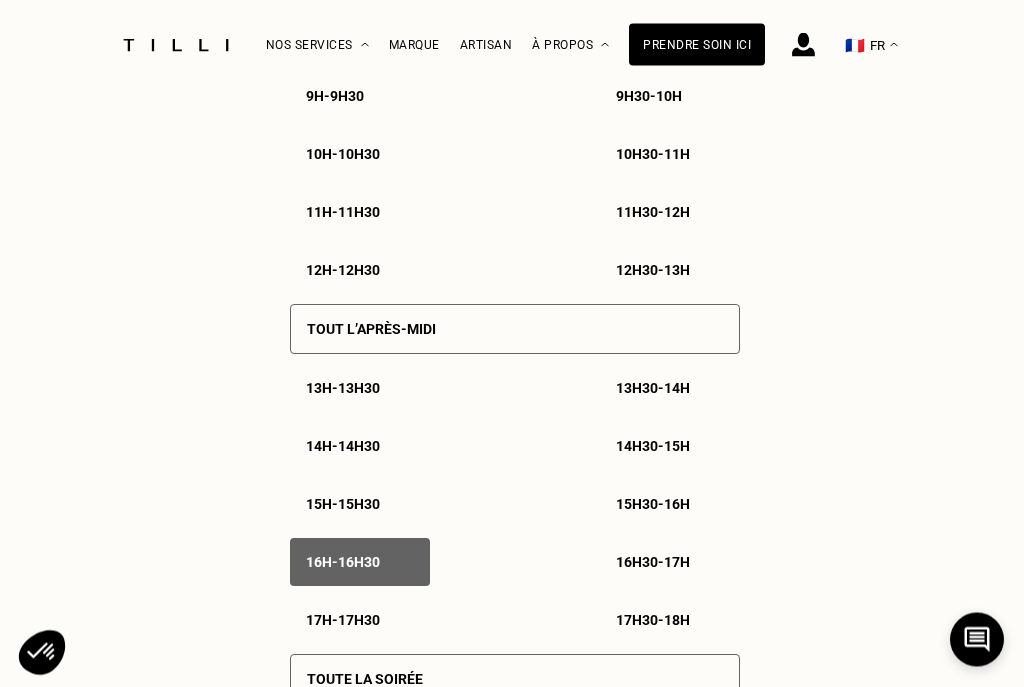 scroll, scrollTop: 1375, scrollLeft: 0, axis: vertical 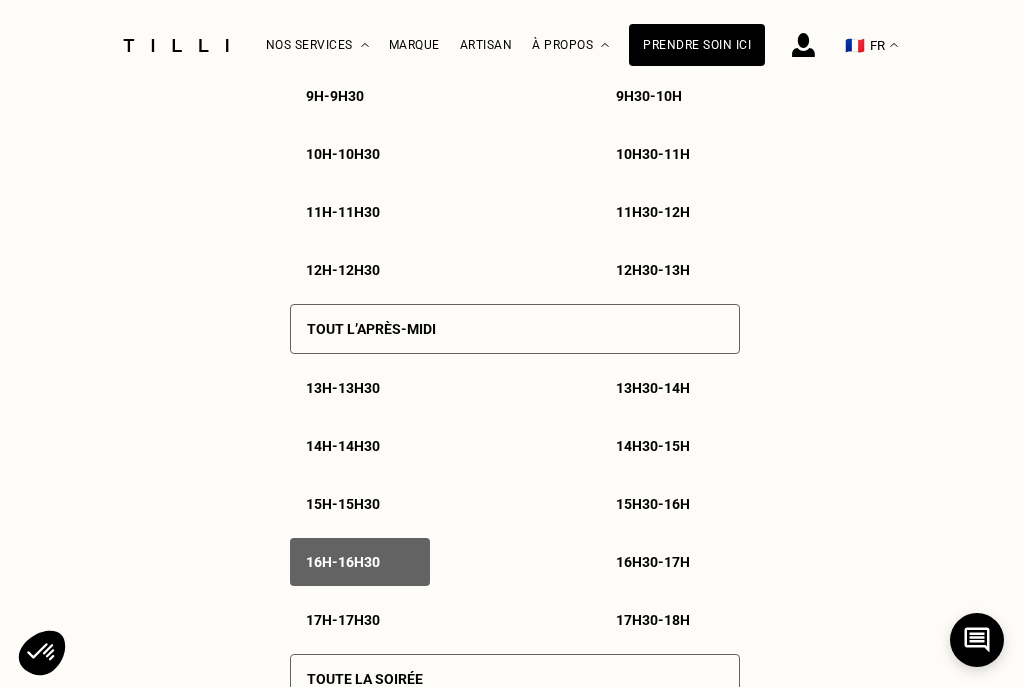 click on "16h30  -  17h" at bounding box center [653, 562] 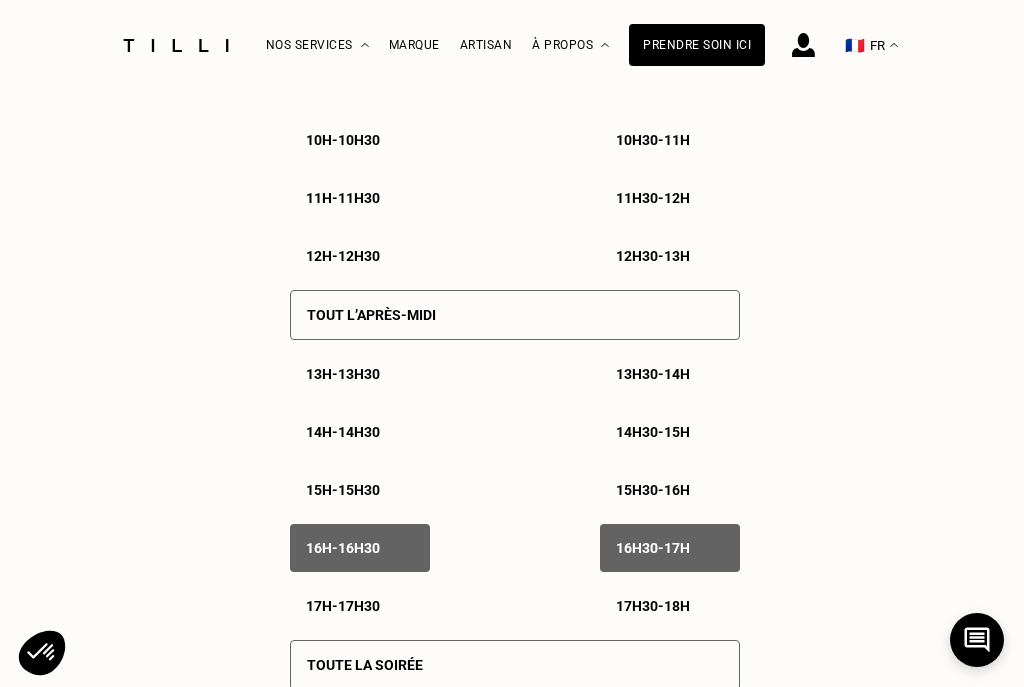 click on "17h  -  17h30" at bounding box center (360, 606) 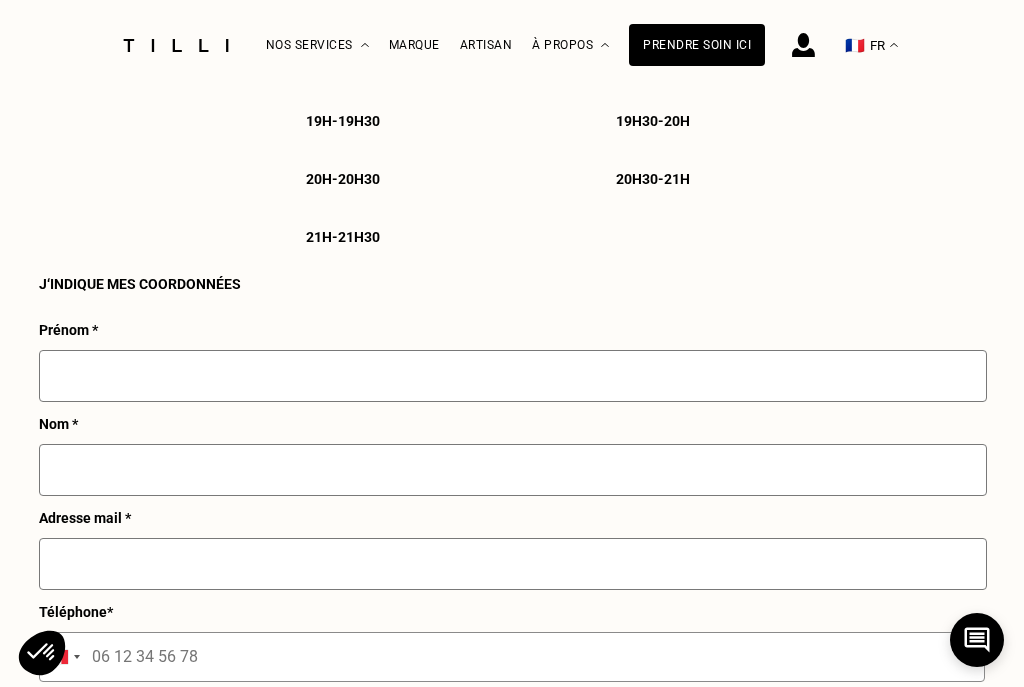 scroll, scrollTop: 2039, scrollLeft: 0, axis: vertical 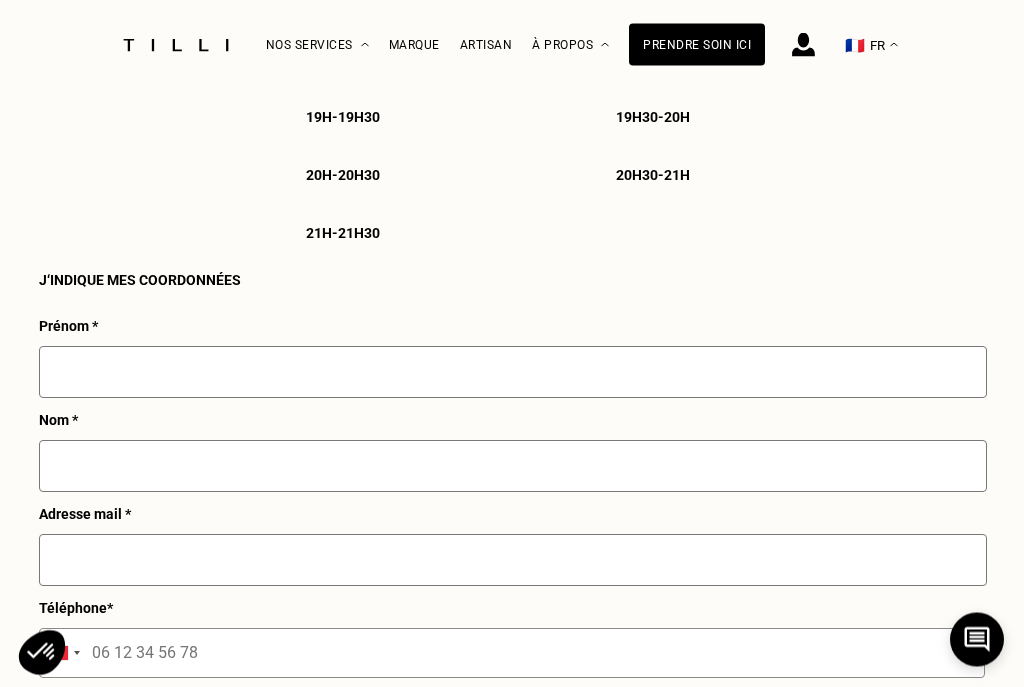 click at bounding box center (513, 373) 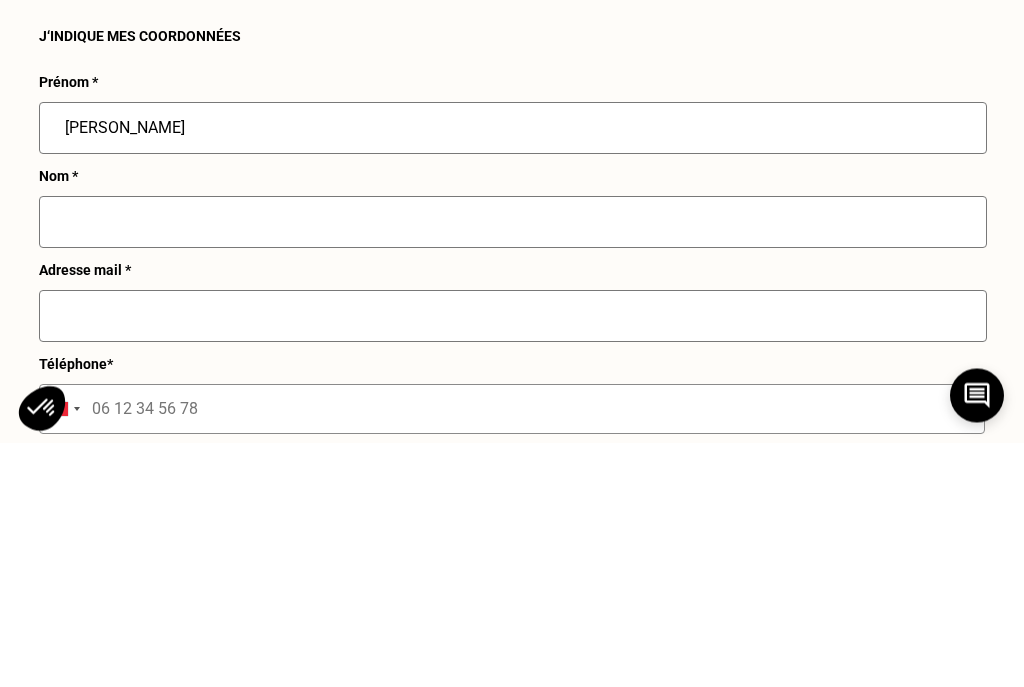 type on "[PERSON_NAME]" 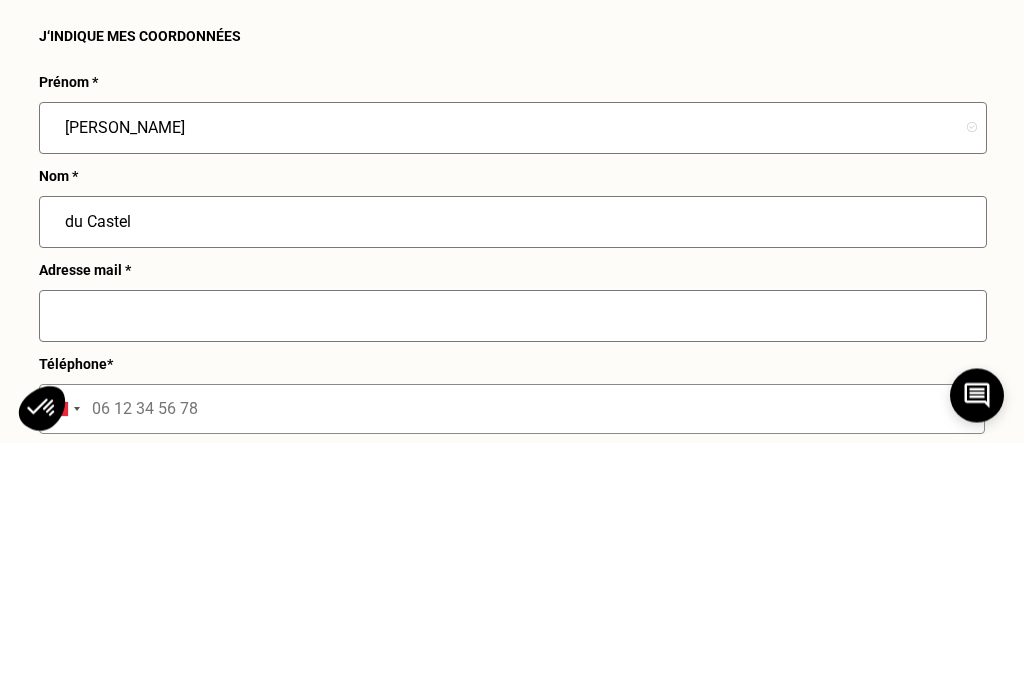 scroll, scrollTop: 2284, scrollLeft: 0, axis: vertical 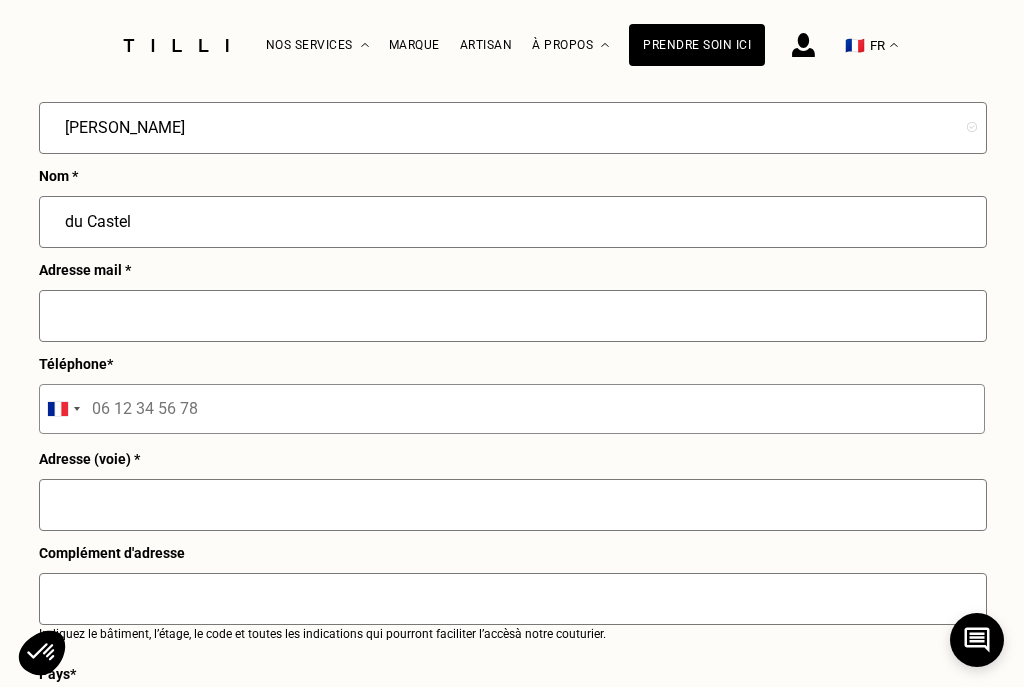 type on "du Castel" 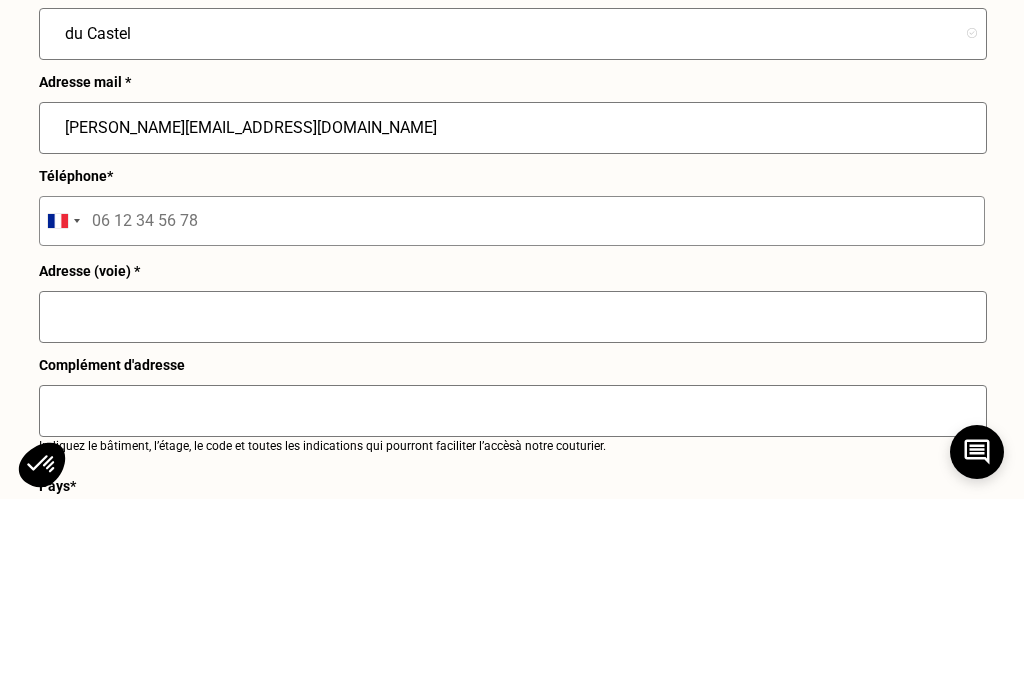click on "[PERSON_NAME][EMAIL_ADDRESS][DOMAIN_NAME]" at bounding box center (513, 316) 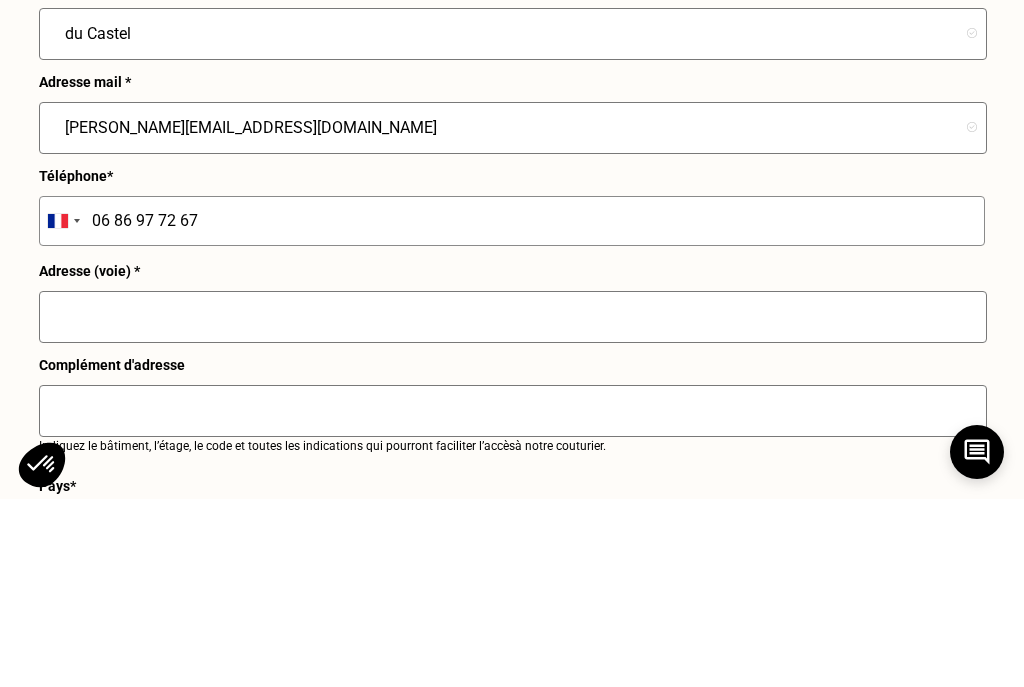 scroll, scrollTop: 2472, scrollLeft: 0, axis: vertical 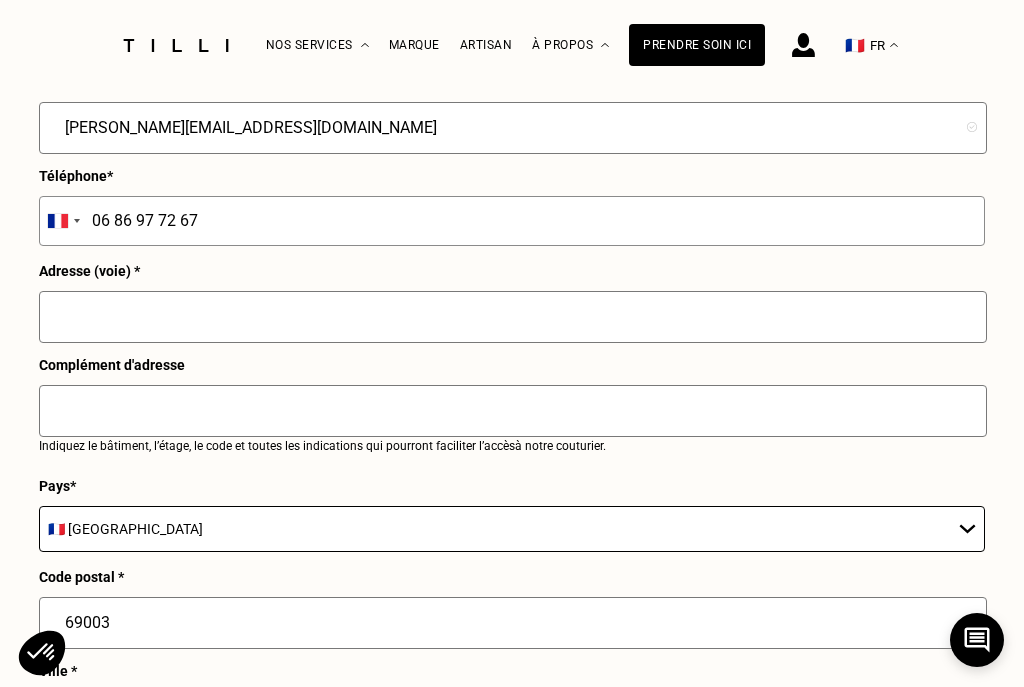 type on "06 86 97 72 67" 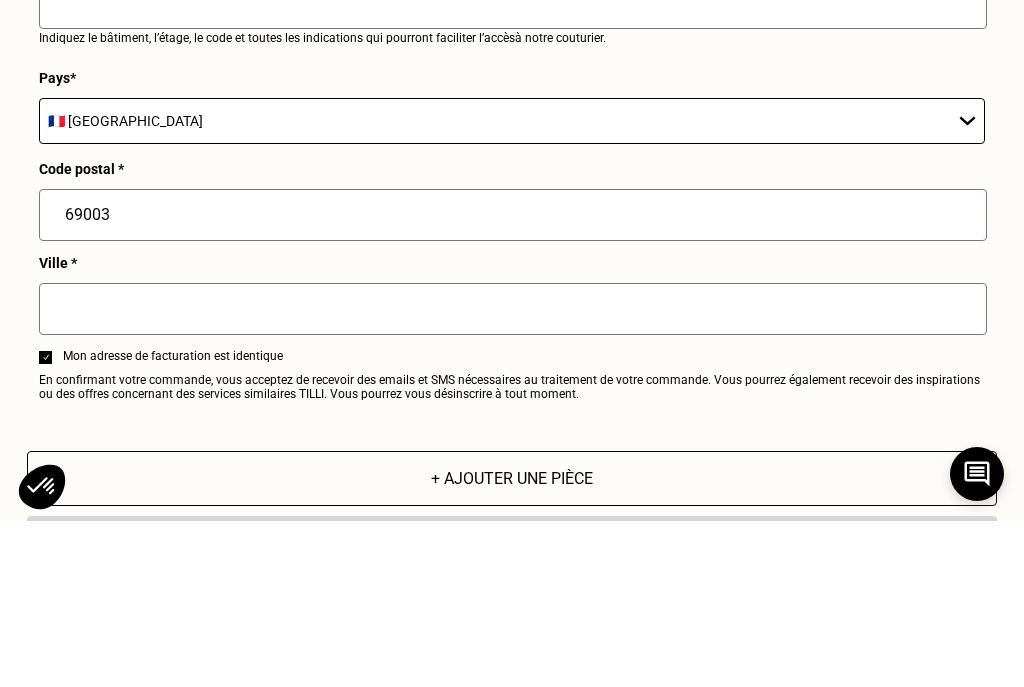 scroll, scrollTop: 2722, scrollLeft: 0, axis: vertical 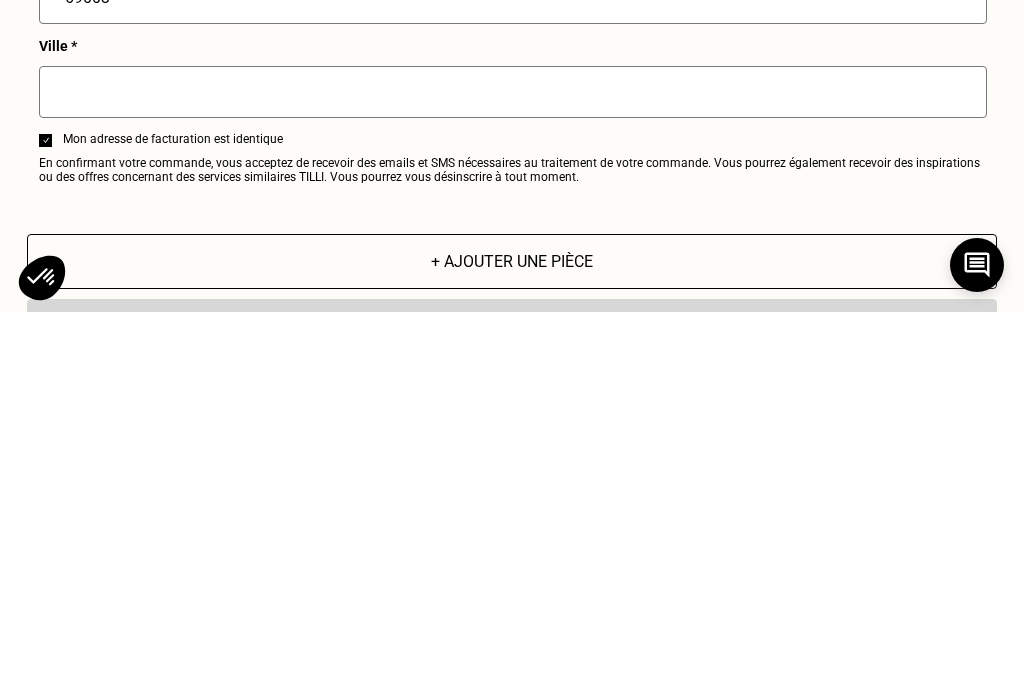 type on "[STREET_ADDRESS]" 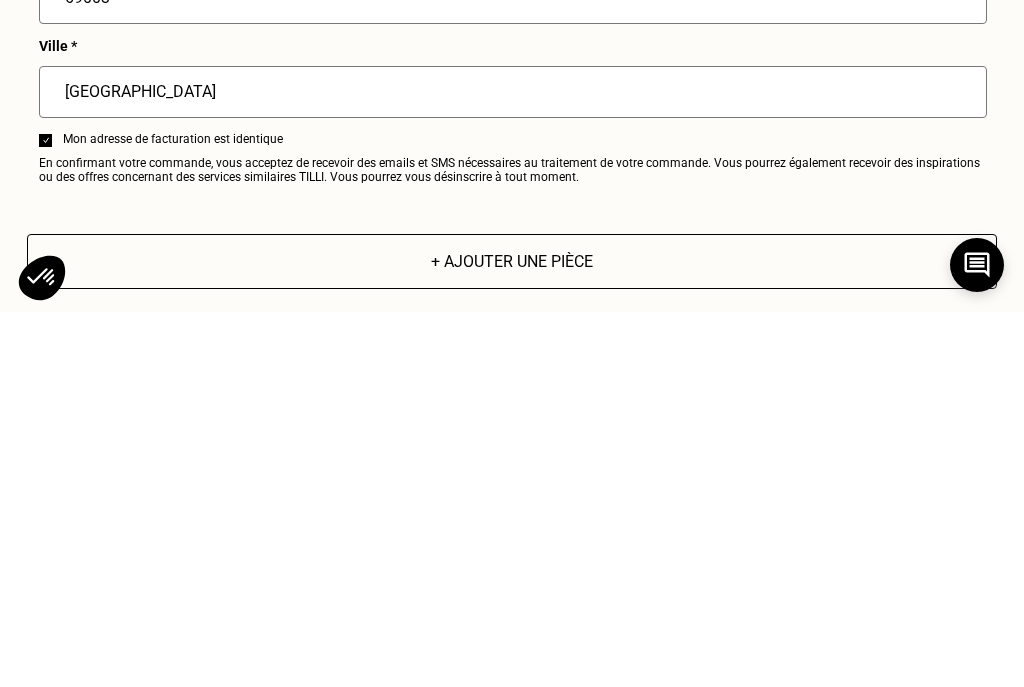 scroll, scrollTop: 3098, scrollLeft: 0, axis: vertical 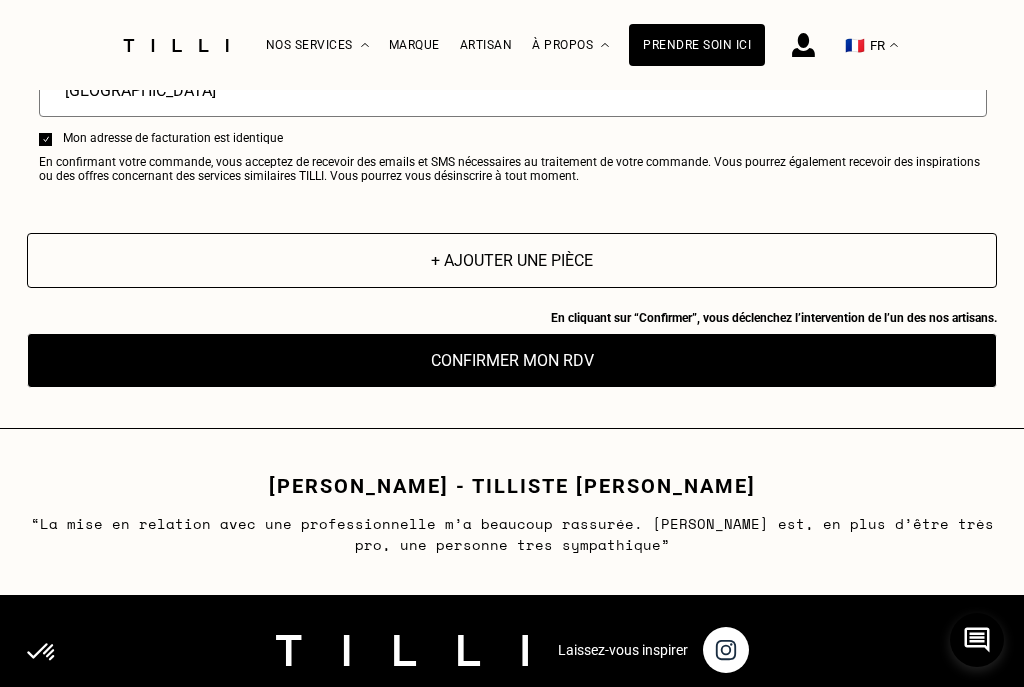 type on "[GEOGRAPHIC_DATA]" 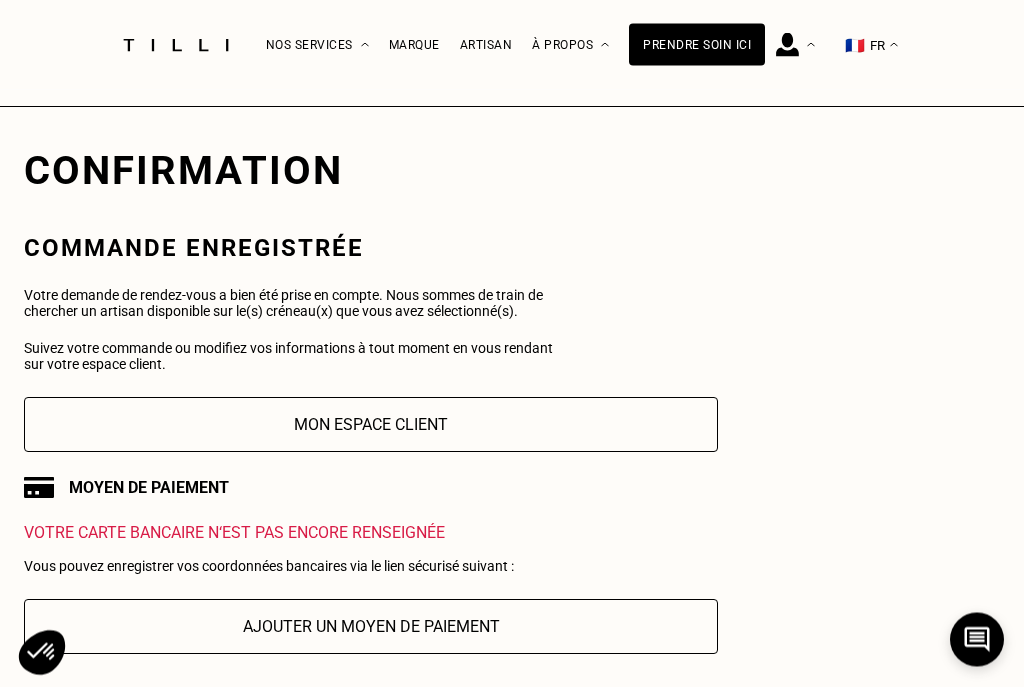 scroll, scrollTop: 0, scrollLeft: 0, axis: both 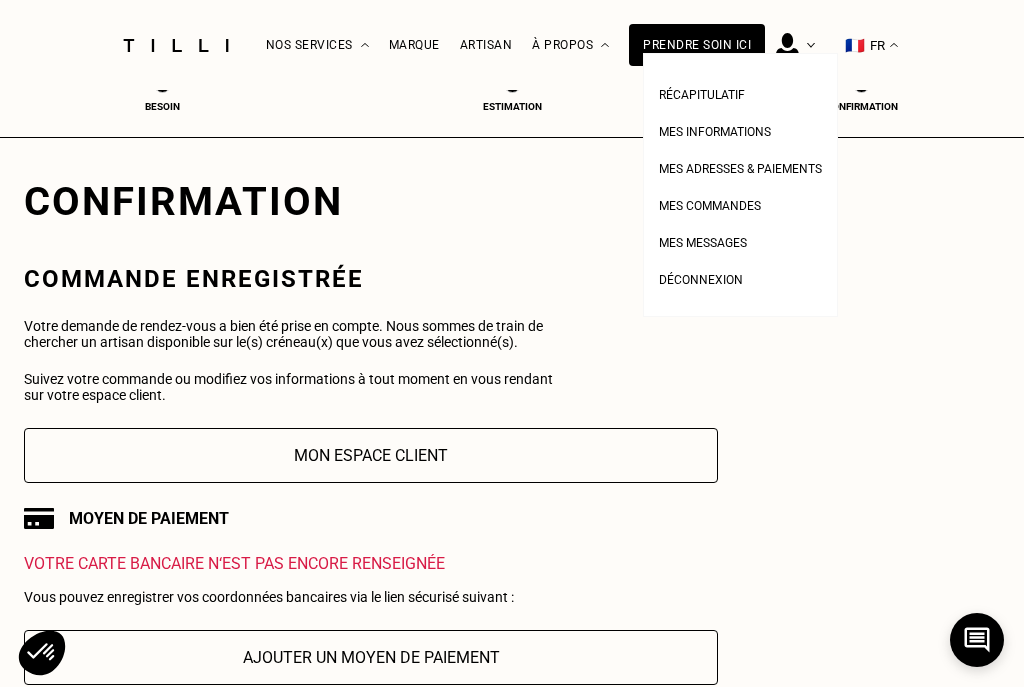 click at bounding box center (787, 45) 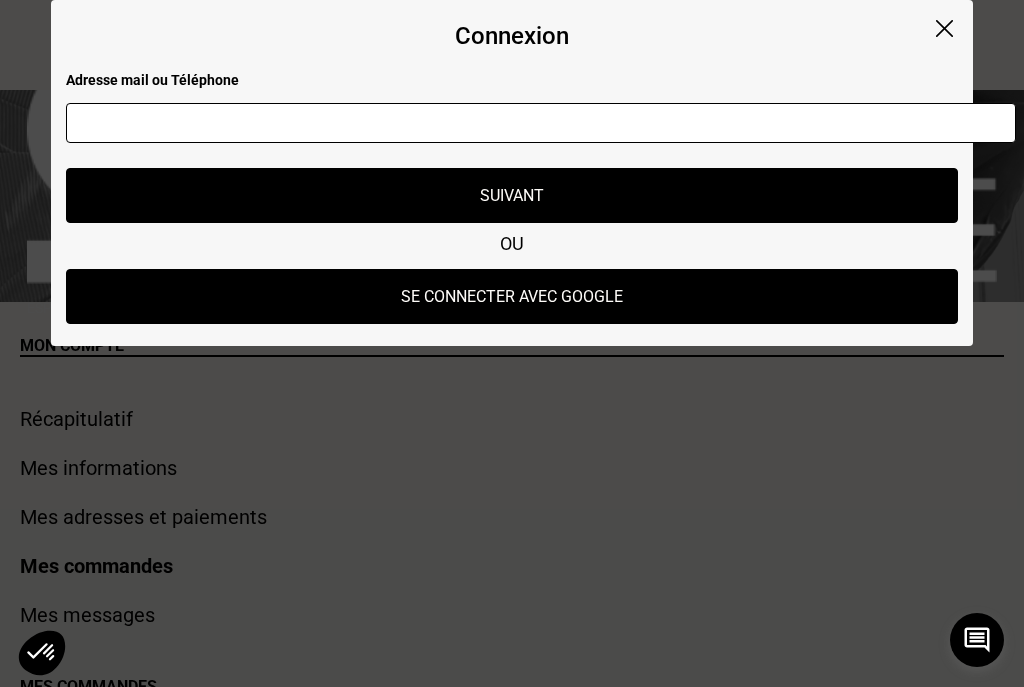 click at bounding box center [541, 123] 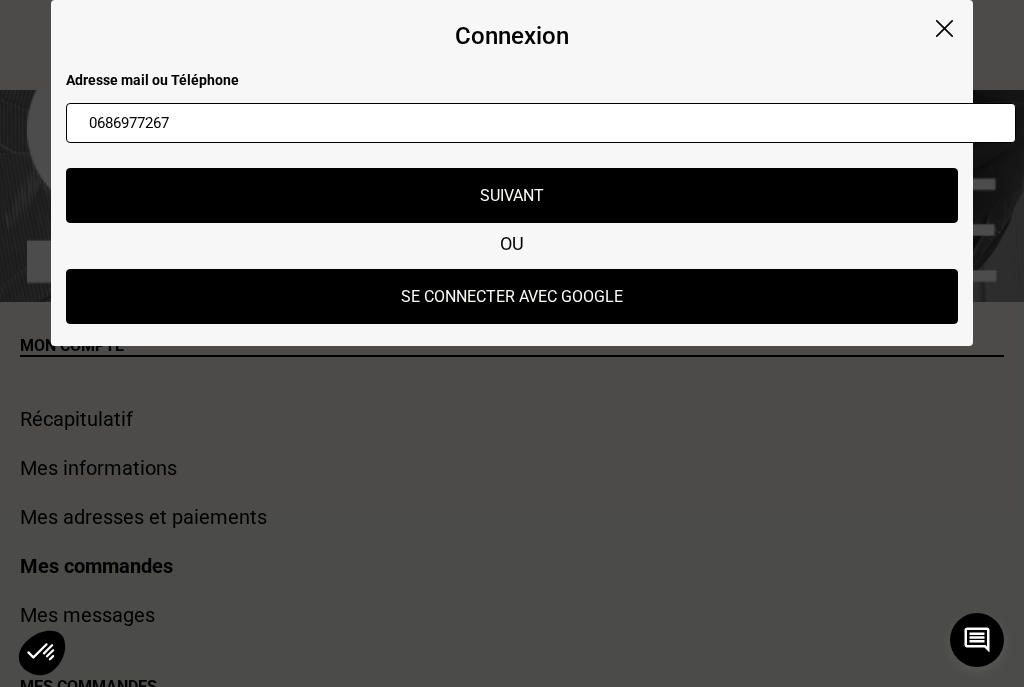 type on "0686977267" 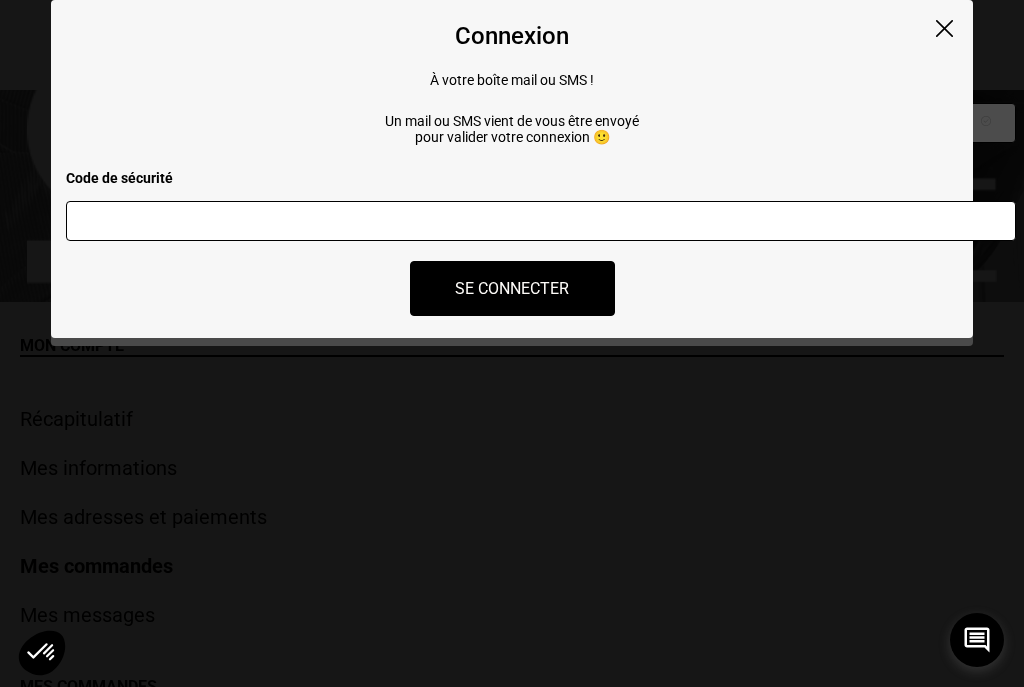 click at bounding box center (541, 221) 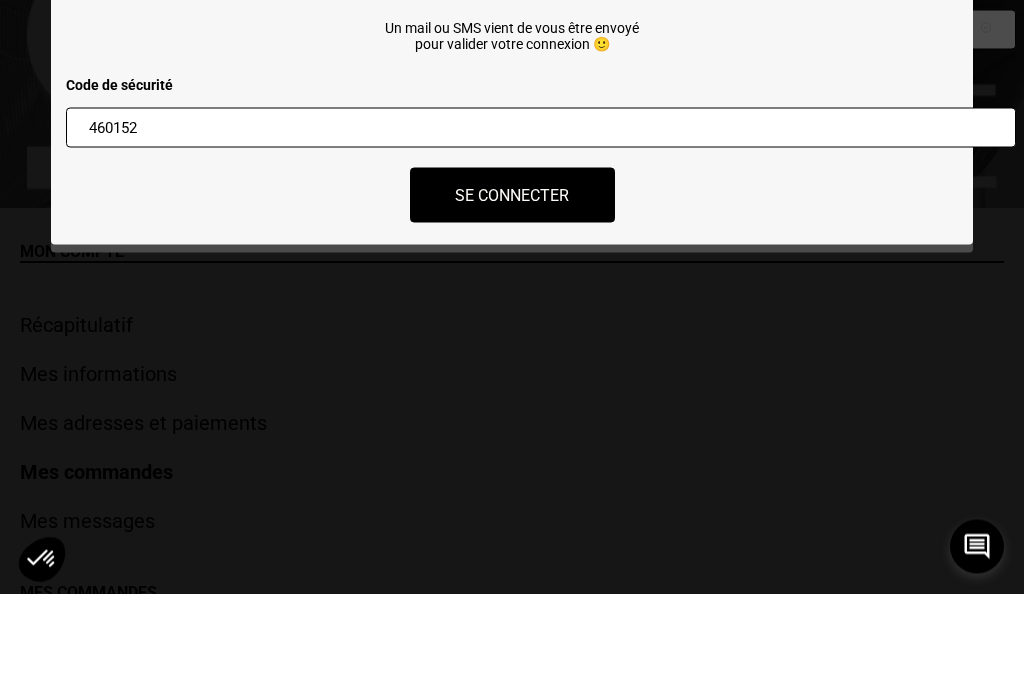 type on "460152" 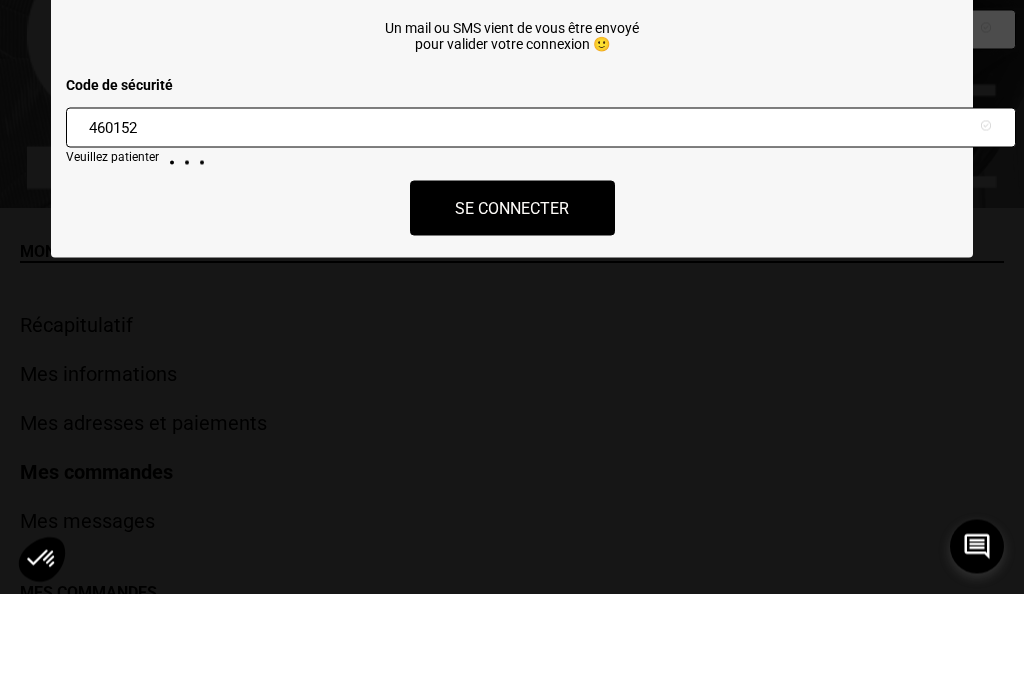 scroll, scrollTop: 94, scrollLeft: 0, axis: vertical 